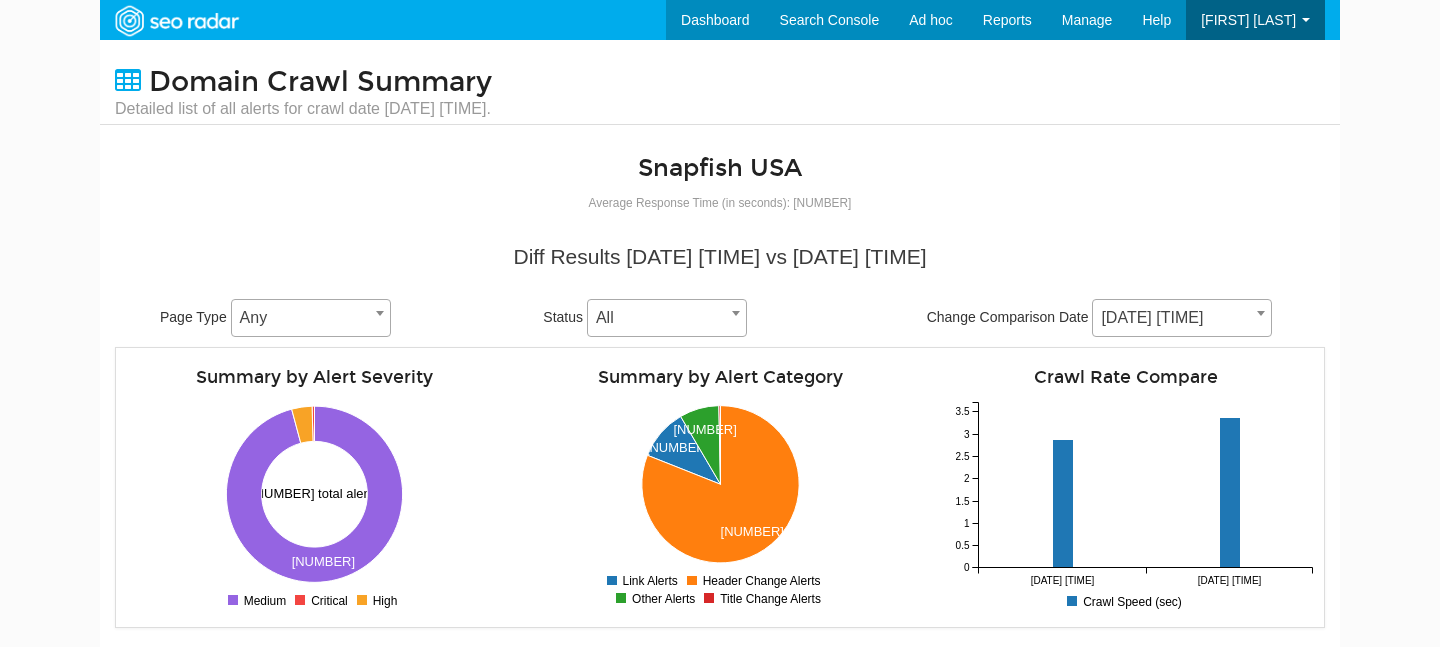 scroll, scrollTop: 0, scrollLeft: 0, axis: both 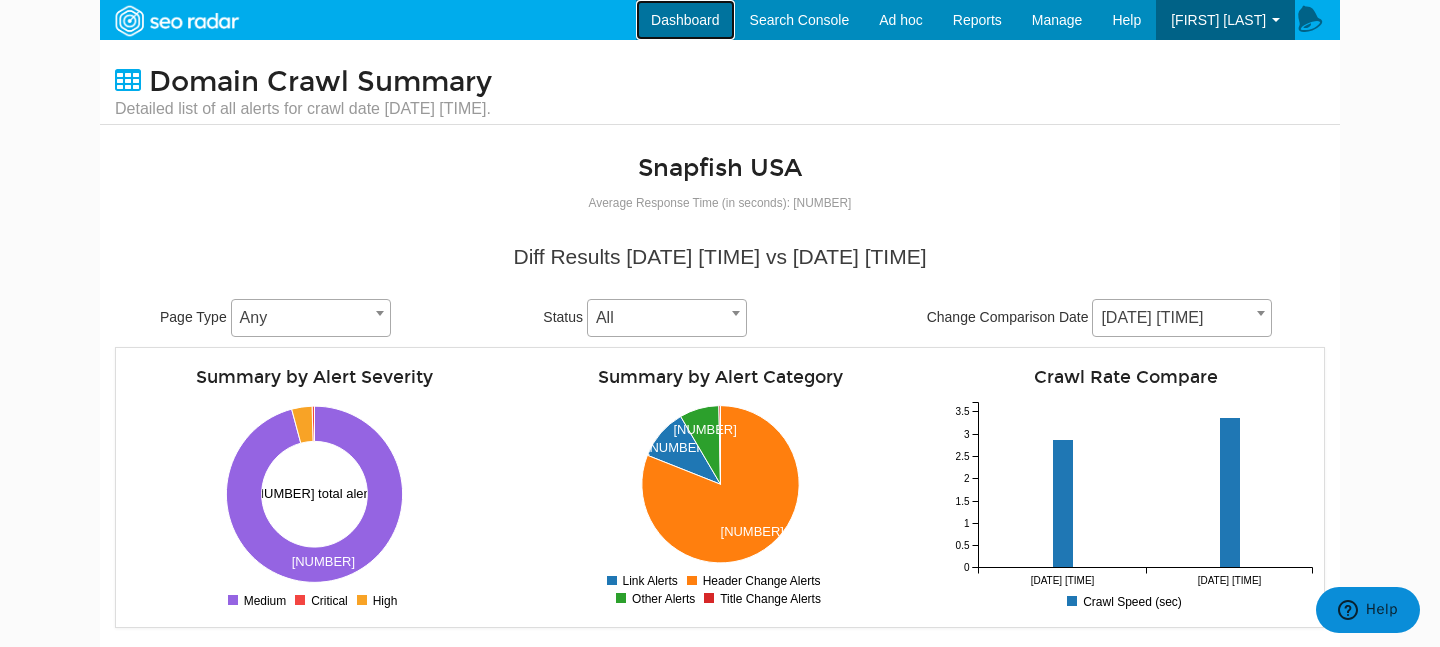 click on "Dashboard" at bounding box center (685, 20) 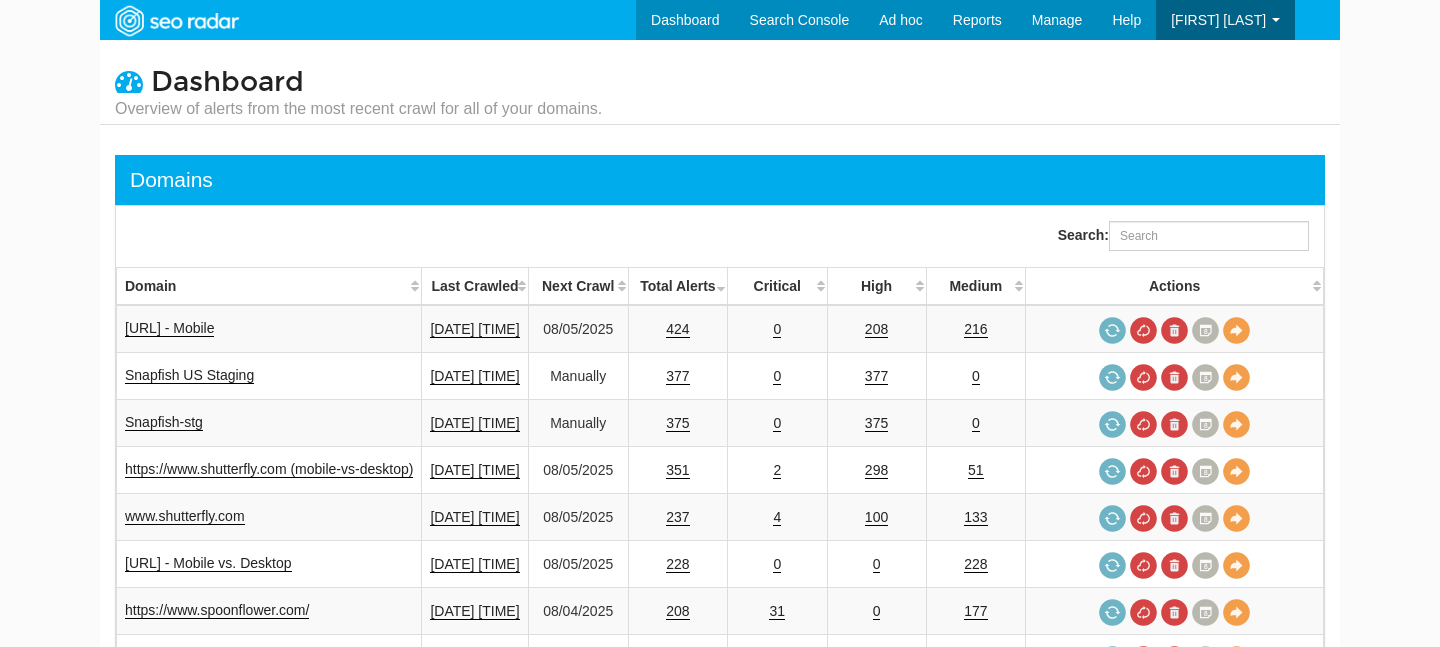 scroll, scrollTop: 0, scrollLeft: 0, axis: both 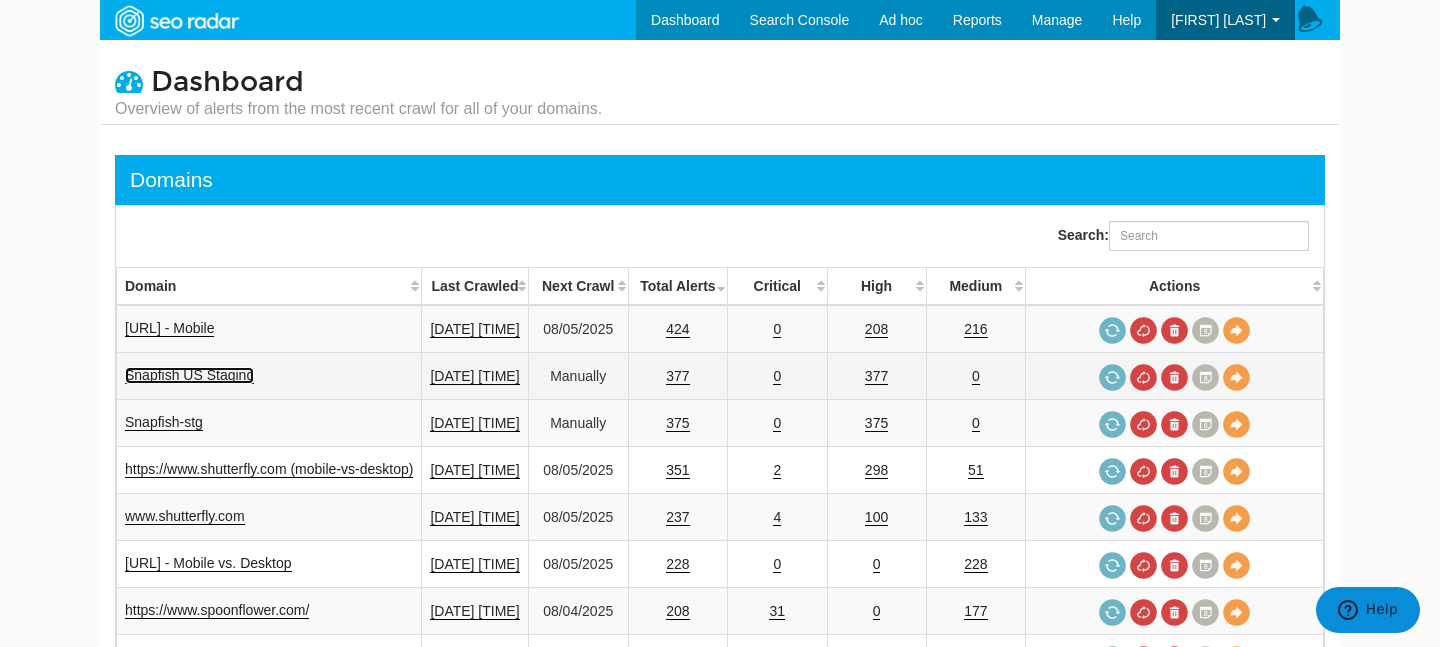 click on "Snapfish US Staging" at bounding box center (189, 375) 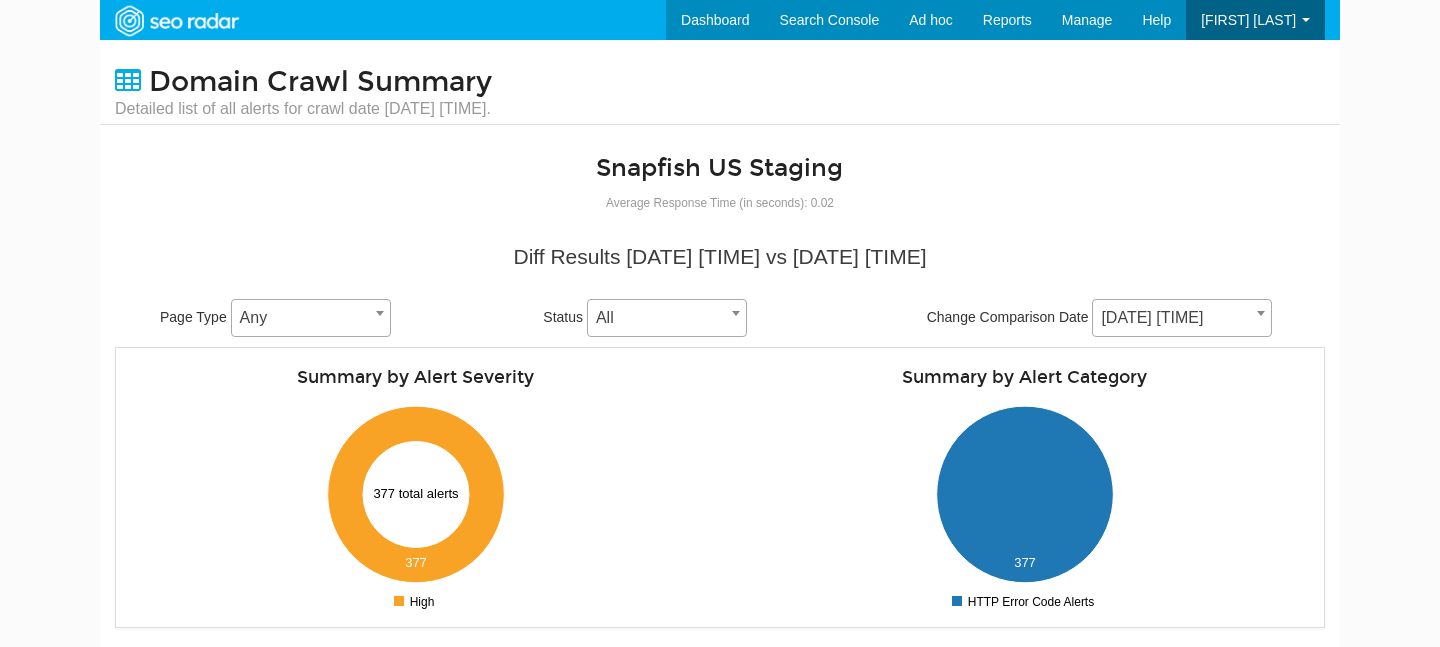 scroll, scrollTop: 0, scrollLeft: 0, axis: both 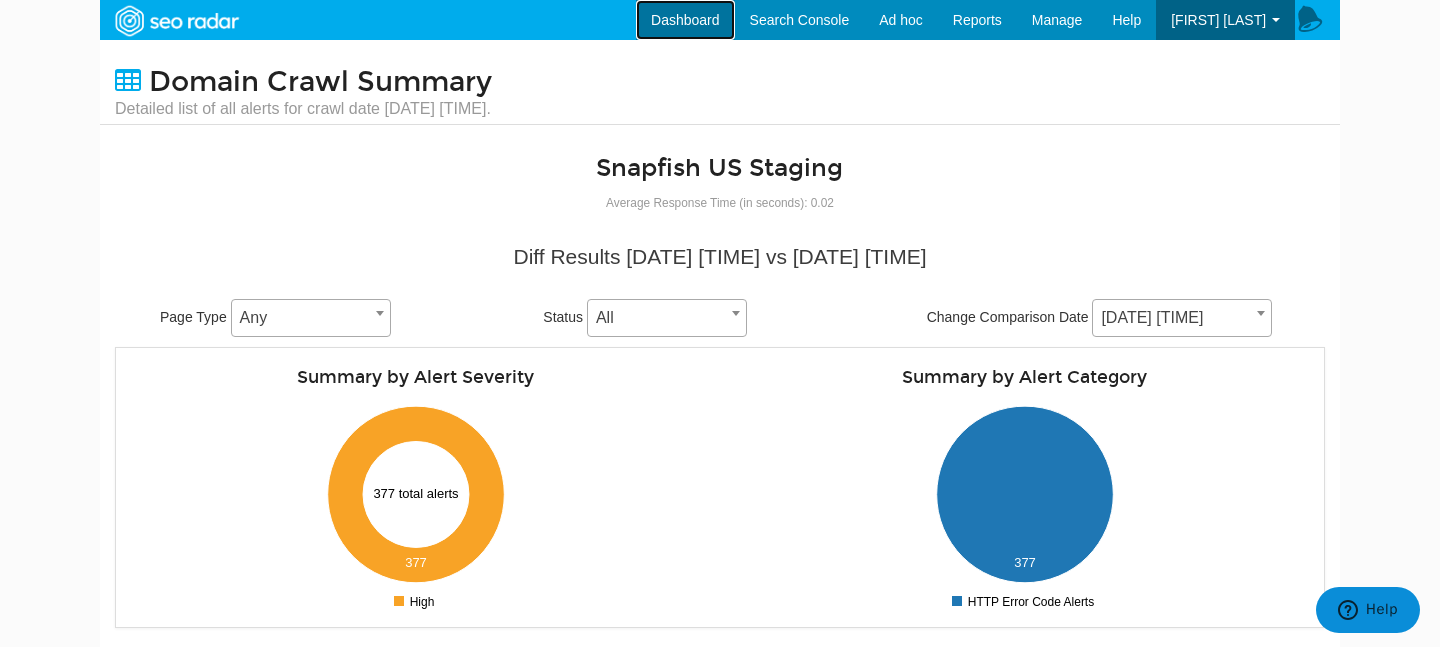 click on "Dashboard" at bounding box center [685, 20] 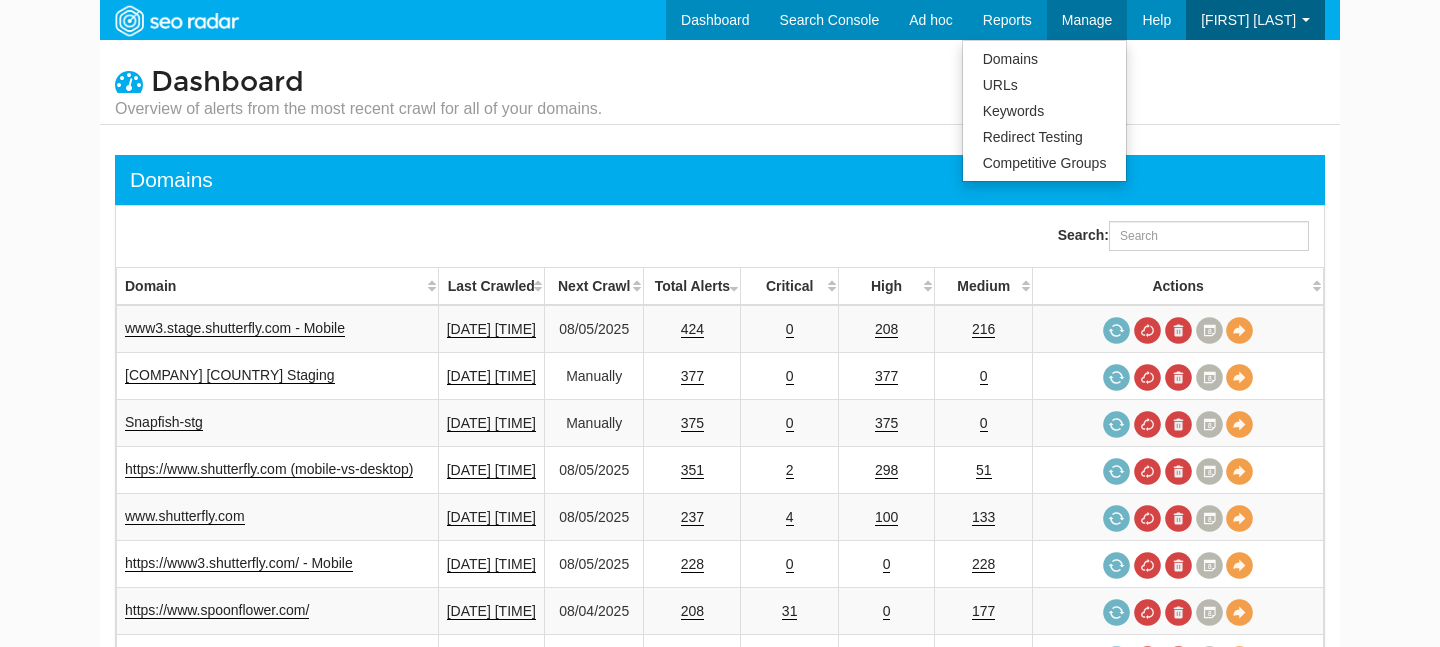scroll, scrollTop: 0, scrollLeft: 0, axis: both 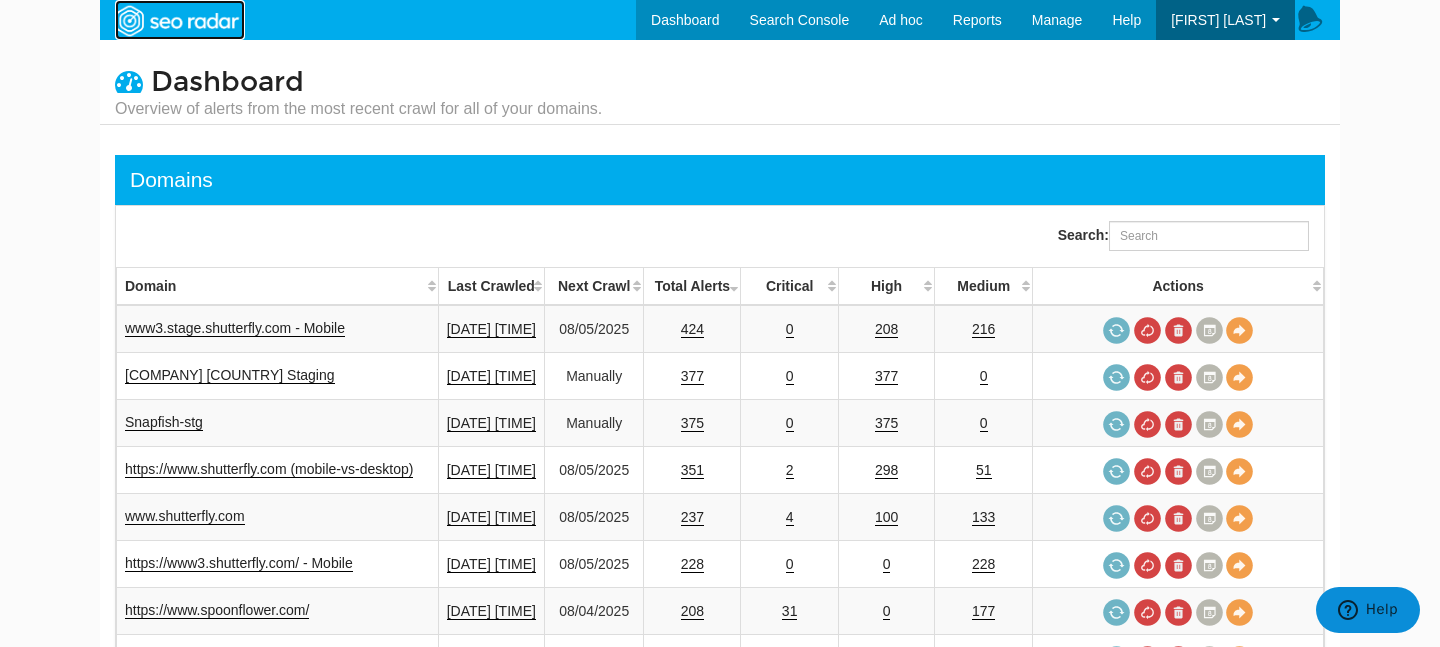 click at bounding box center (176, 21) 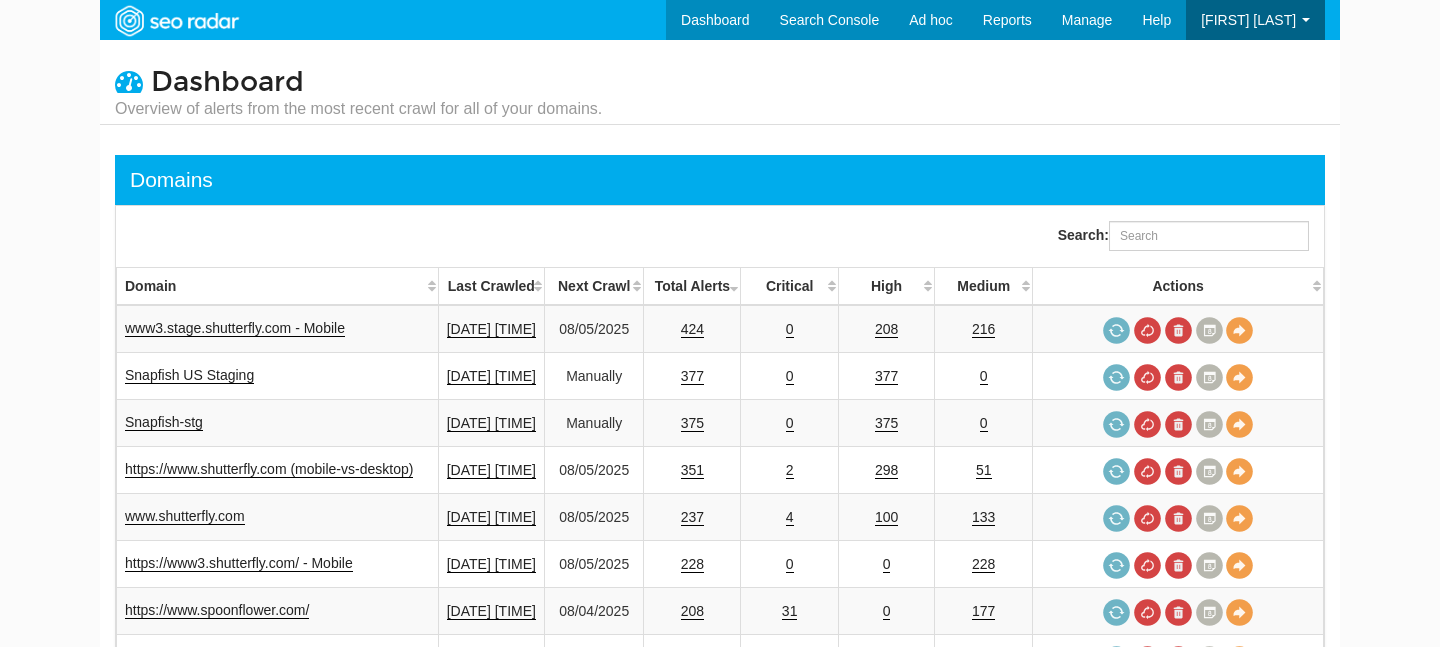 scroll, scrollTop: 0, scrollLeft: 0, axis: both 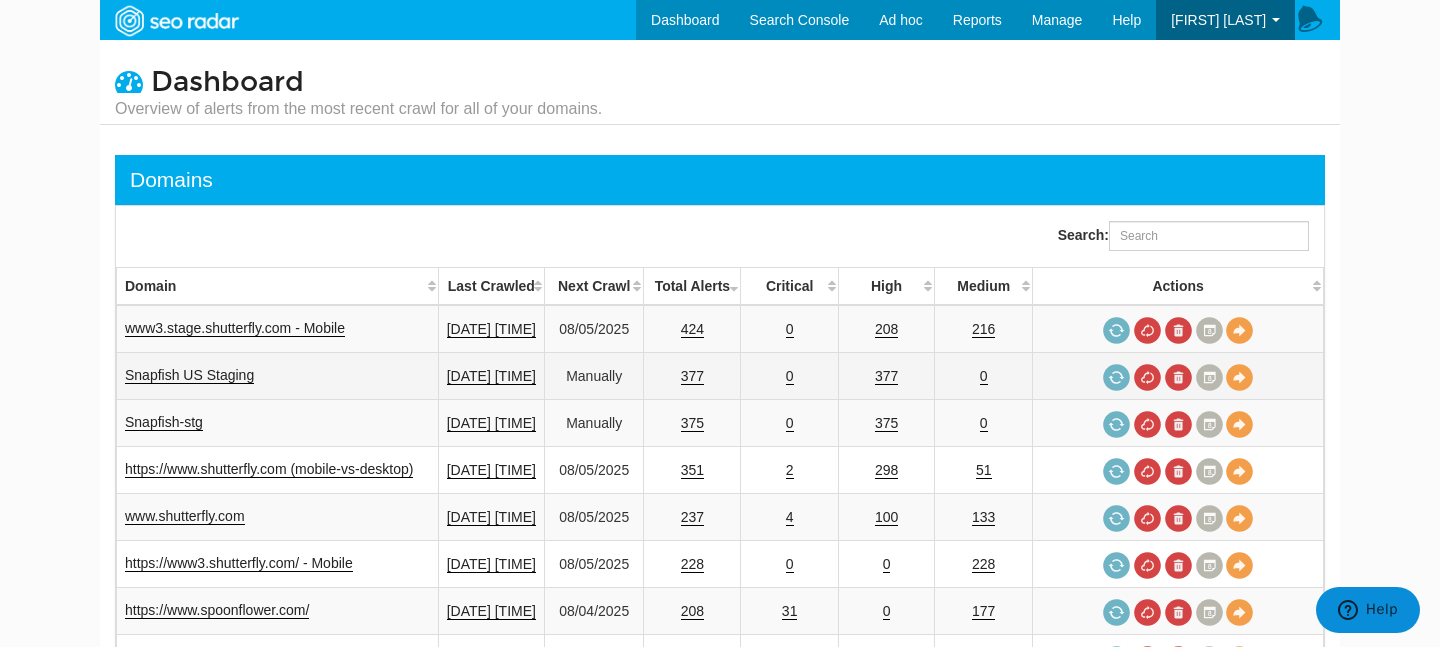 click at bounding box center (277, 386) 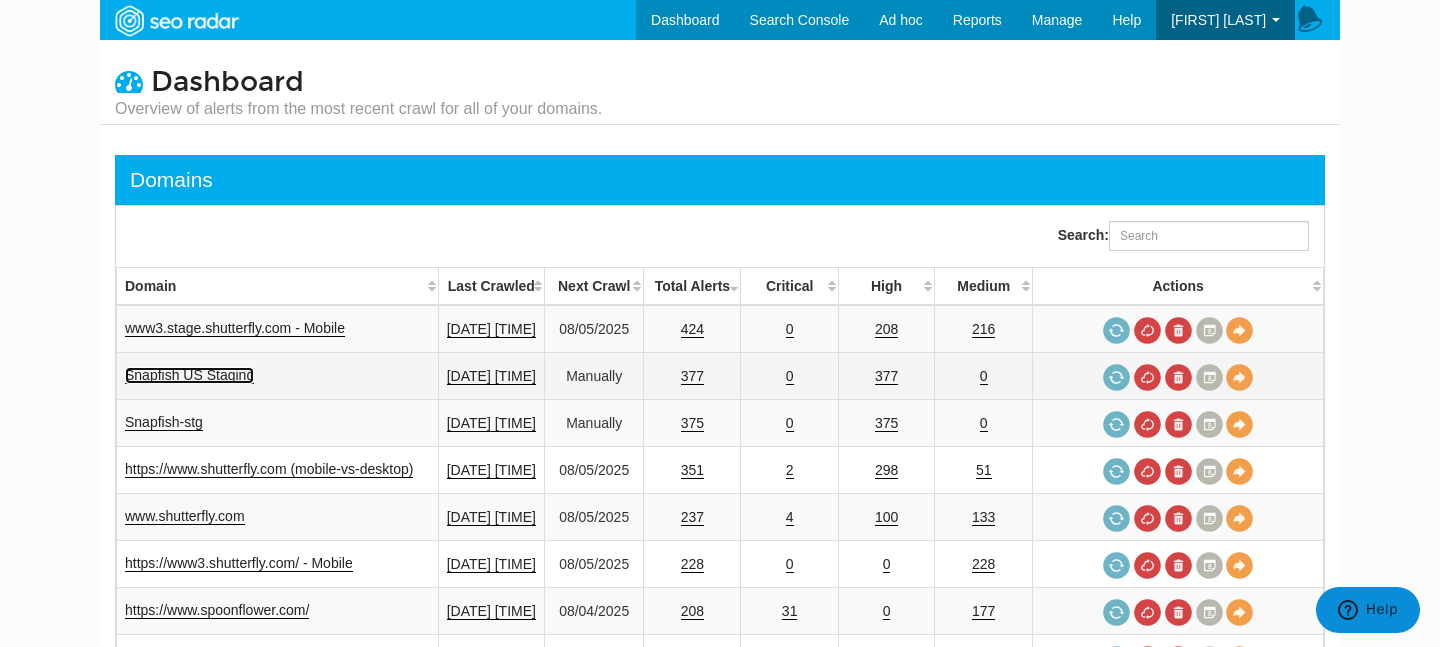 click on "Snapfish US Staging" at bounding box center [189, 375] 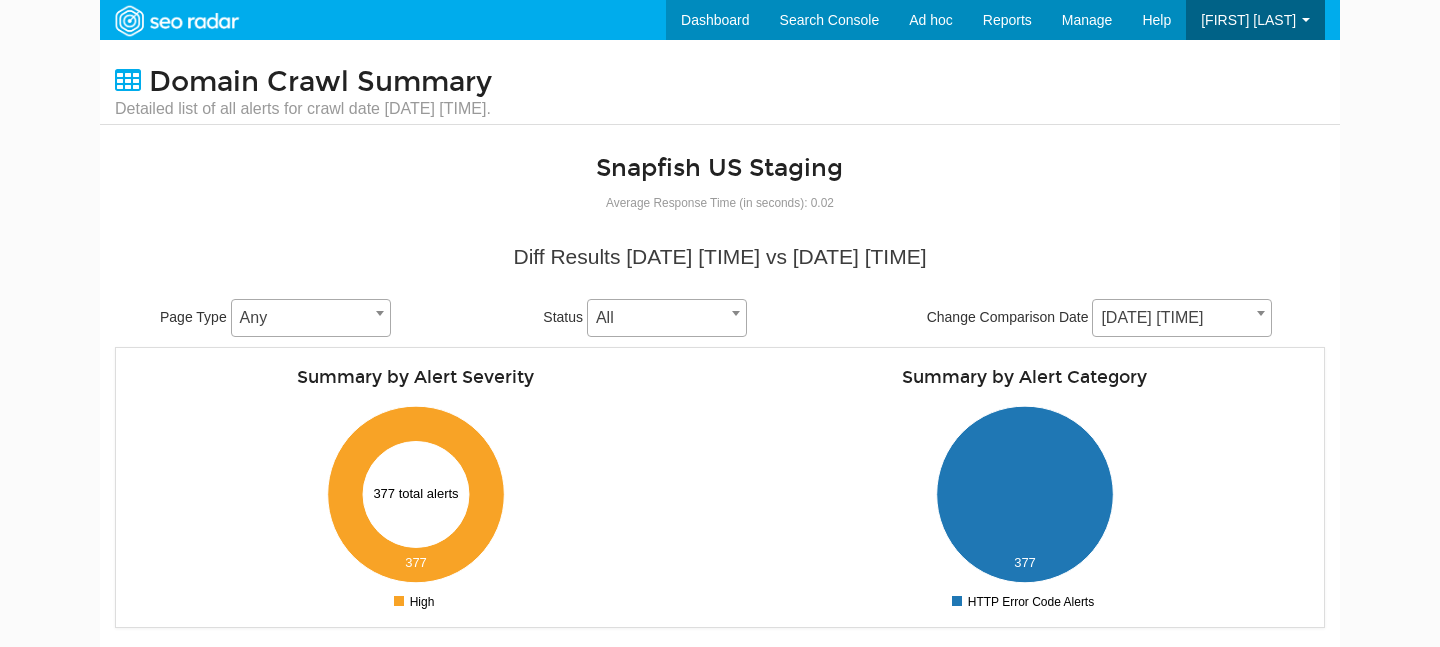 scroll, scrollTop: 0, scrollLeft: 0, axis: both 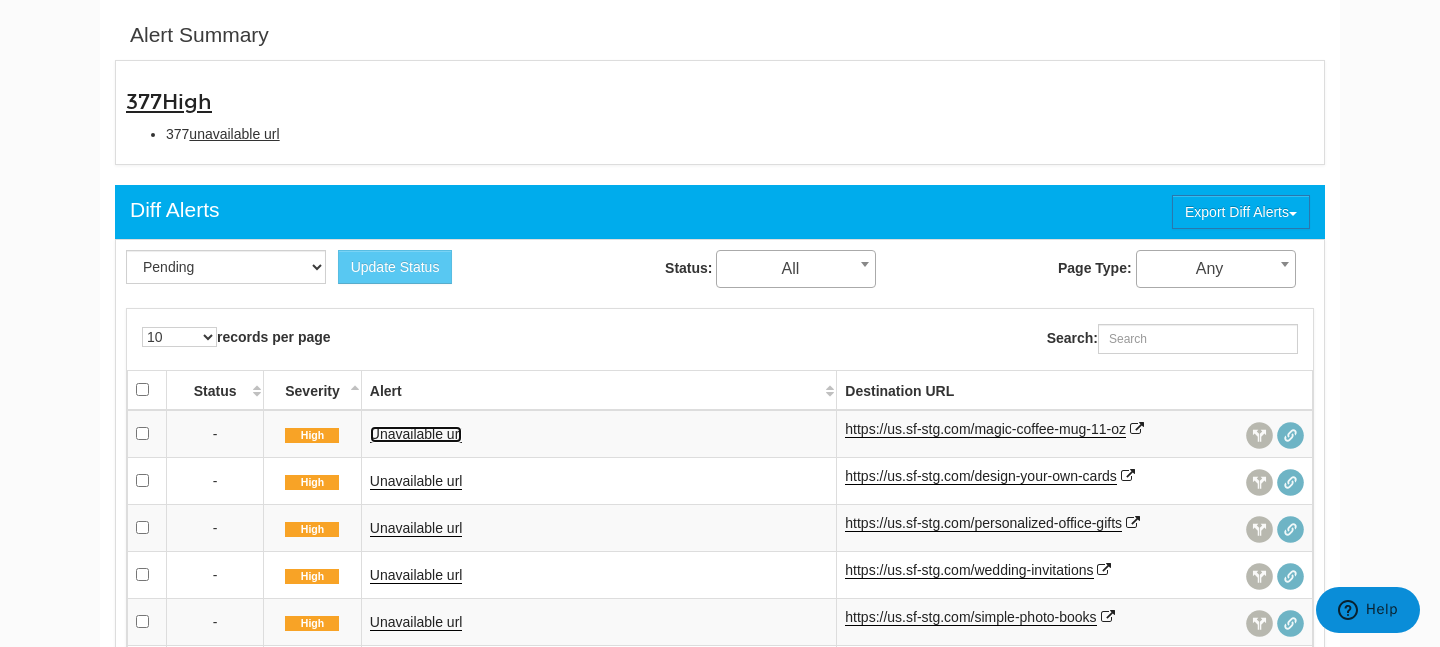 click on "Unavailable url" at bounding box center (416, 434) 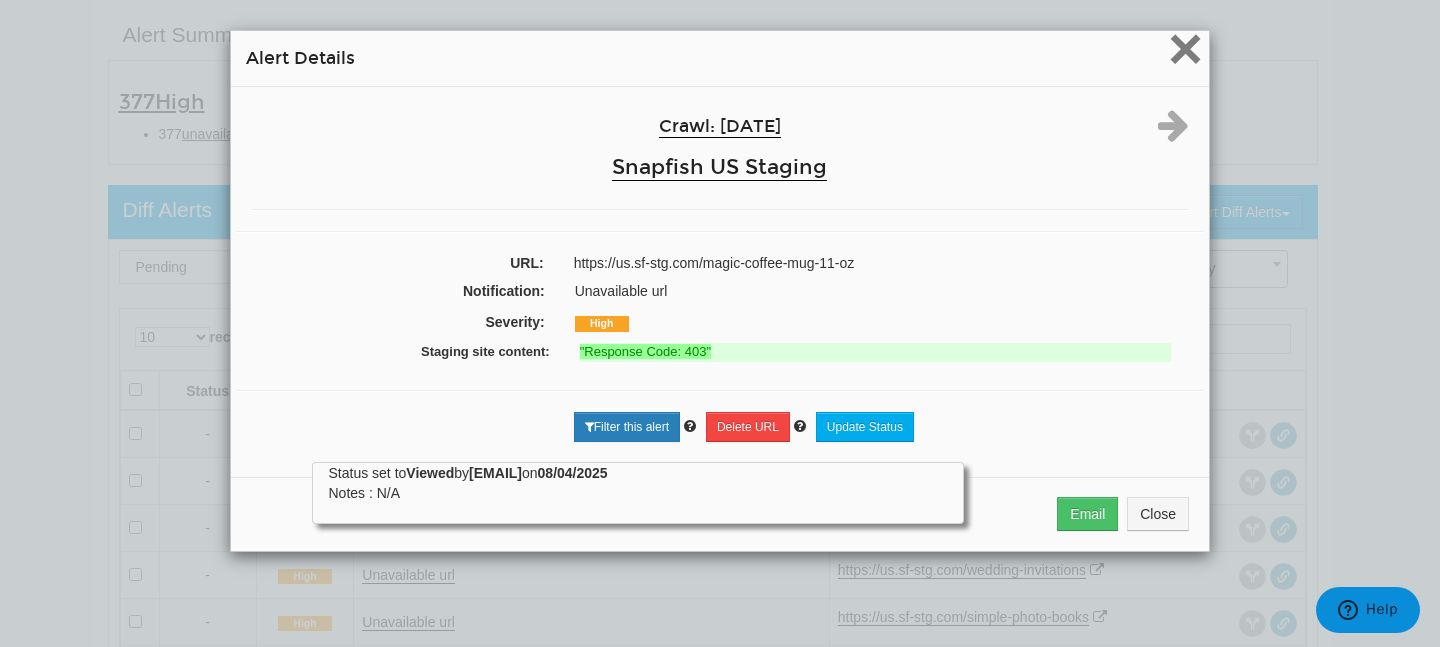click on "×" at bounding box center [1185, 48] 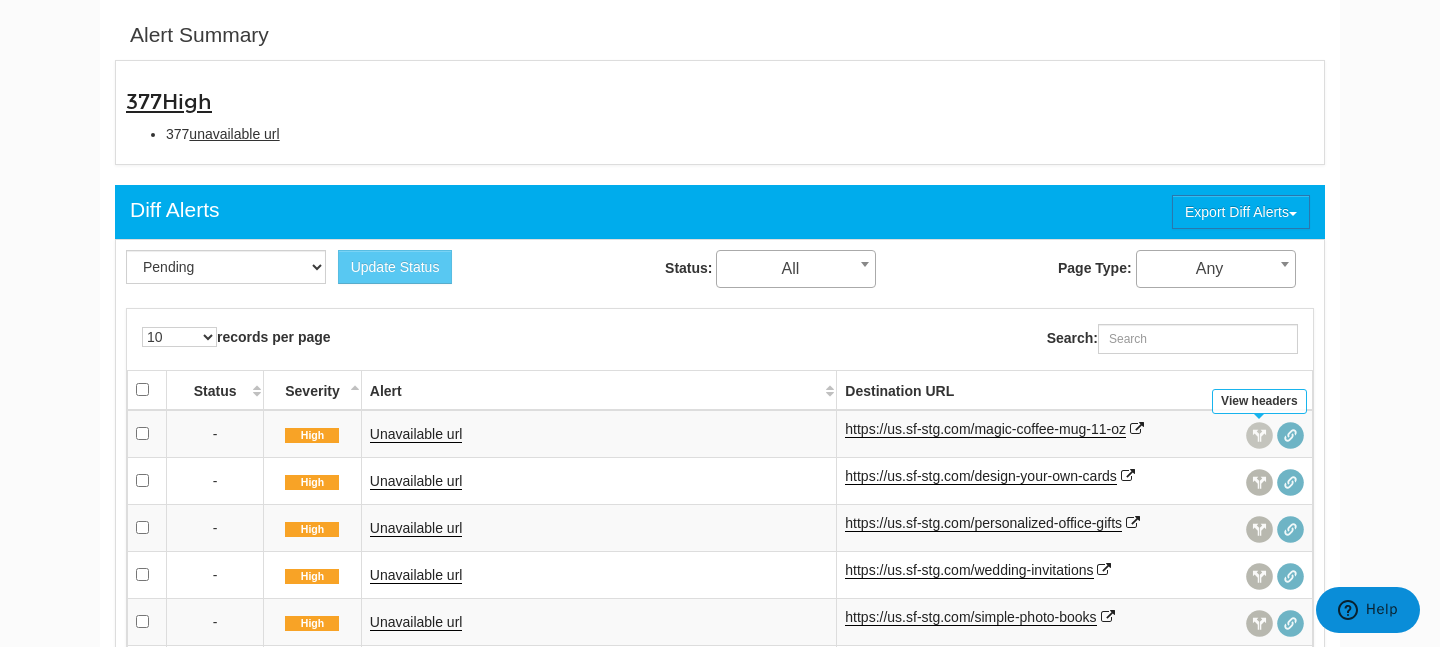 click at bounding box center (1259, 435) 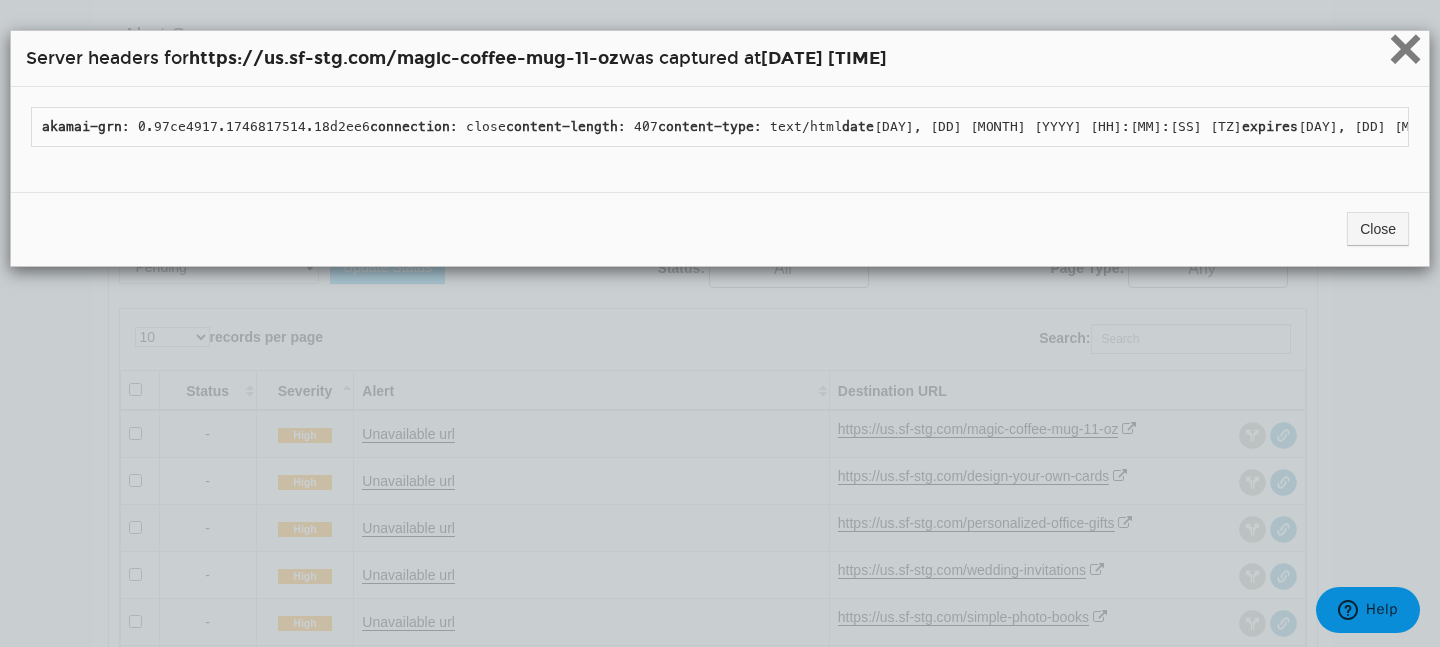 click on "×" at bounding box center [1405, 48] 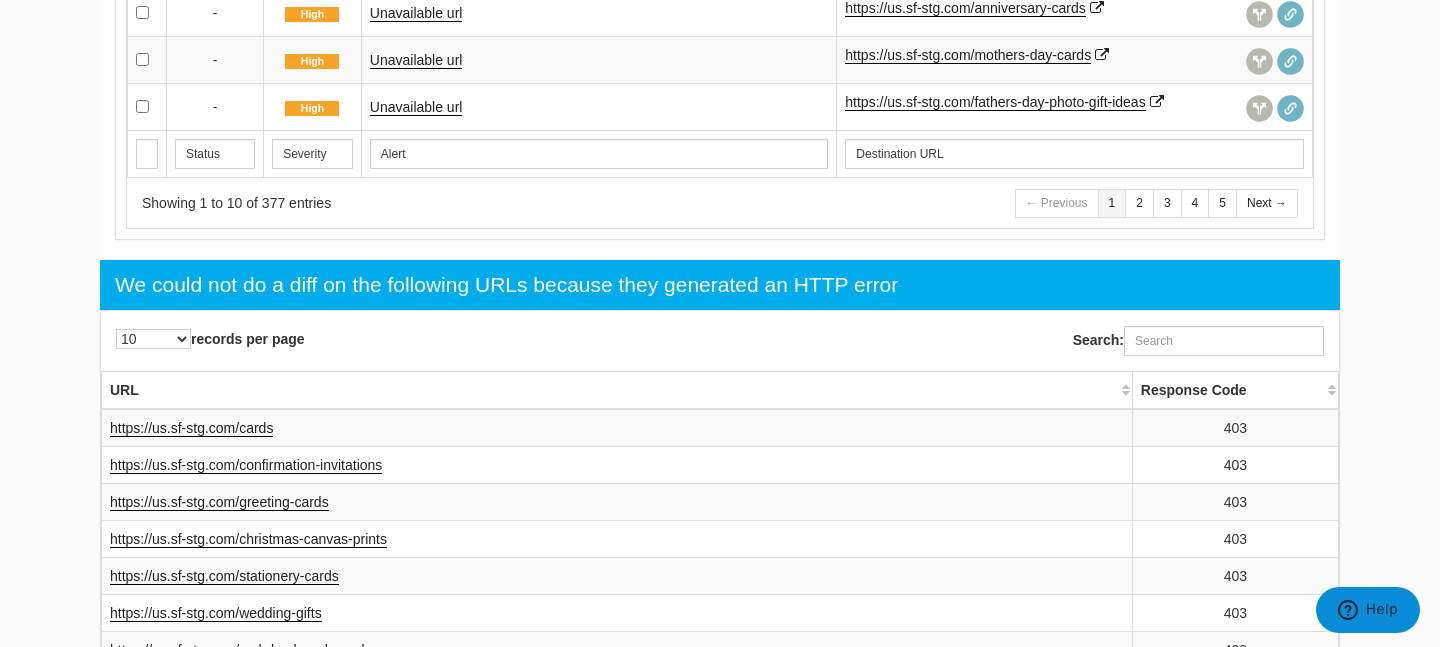 scroll, scrollTop: 1403, scrollLeft: 0, axis: vertical 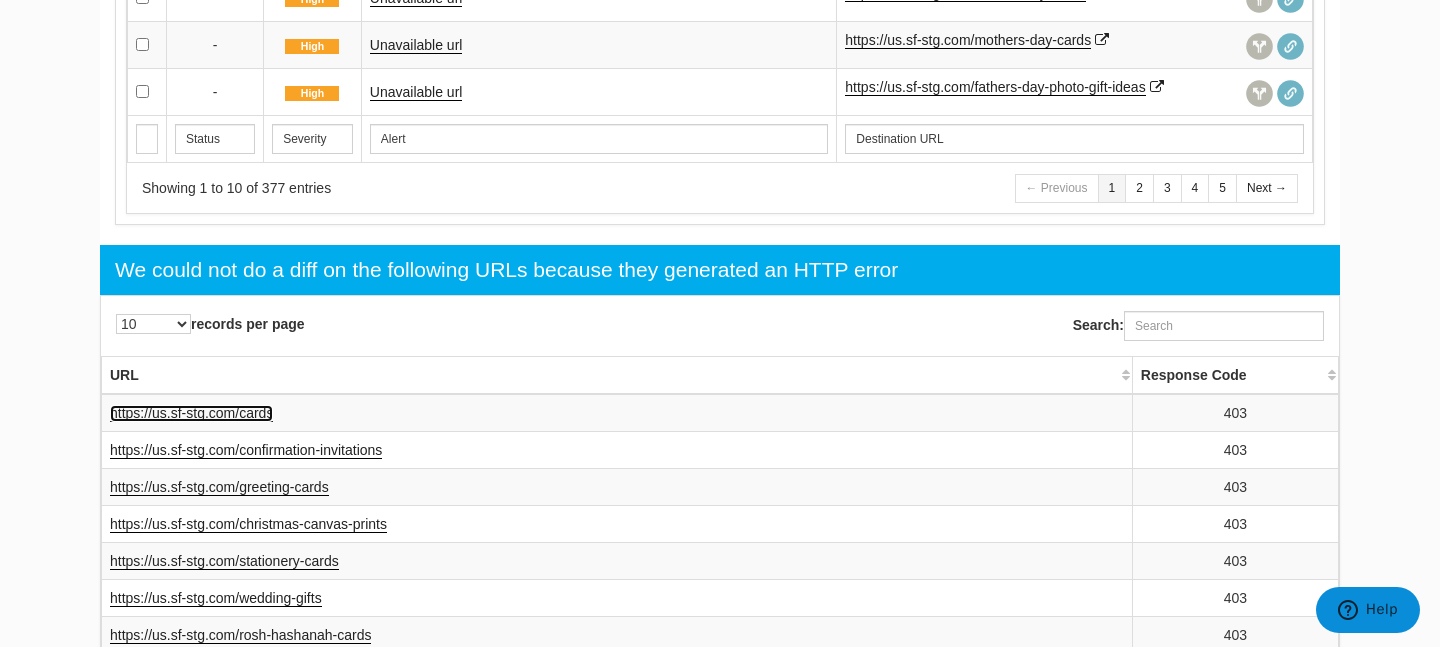 click on "https://us.sf-stg.com/cards" at bounding box center (191, 413) 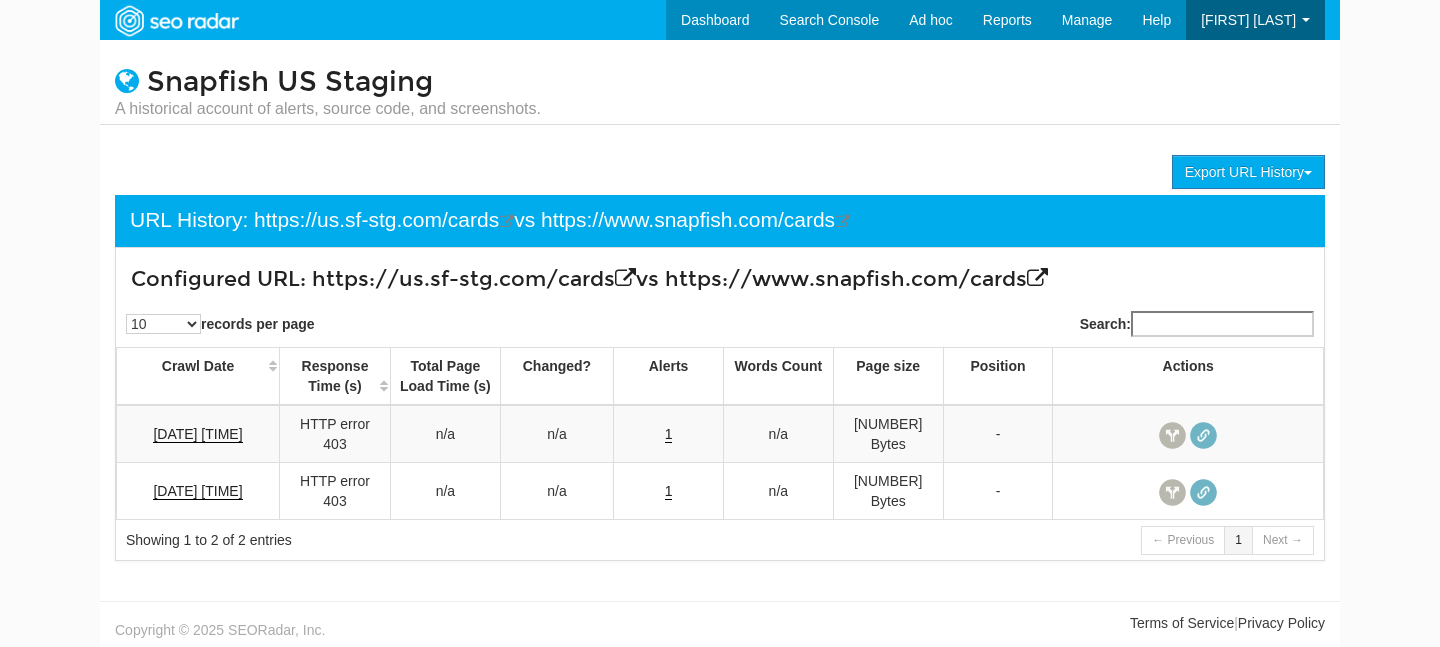 scroll, scrollTop: 0, scrollLeft: 0, axis: both 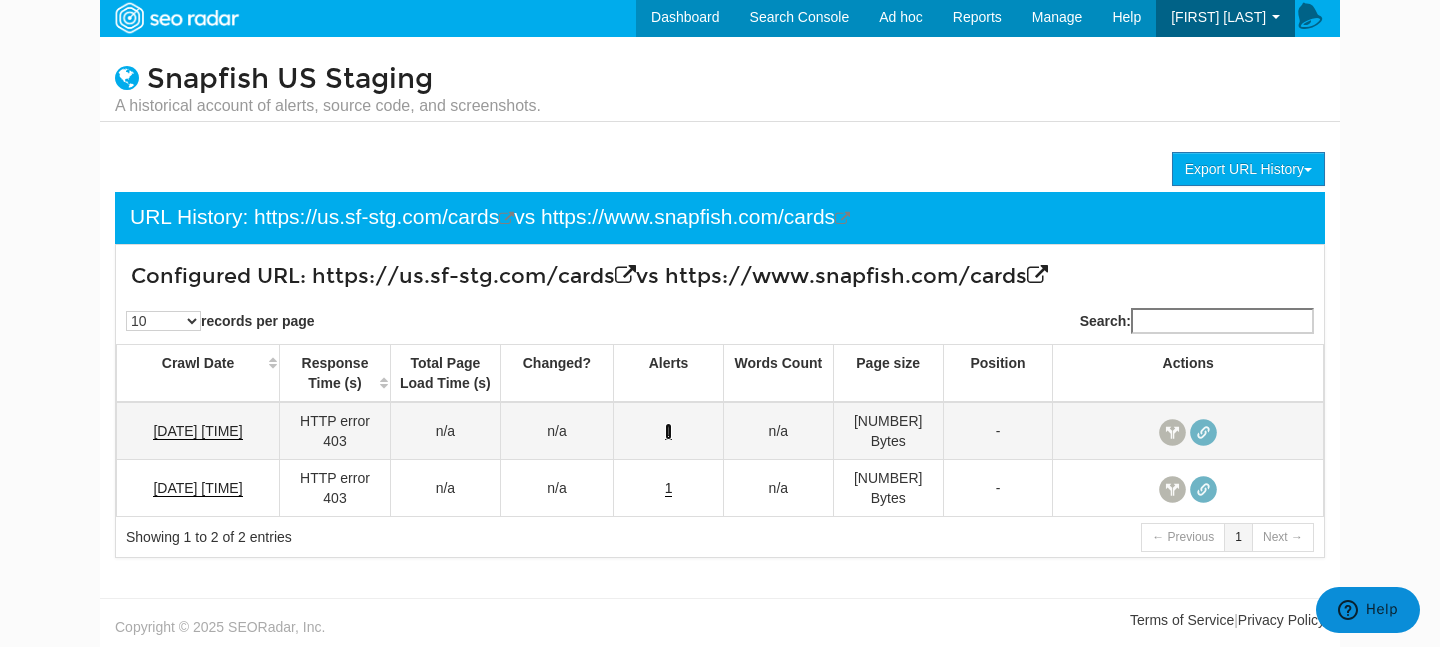 click on "1" at bounding box center (669, 431) 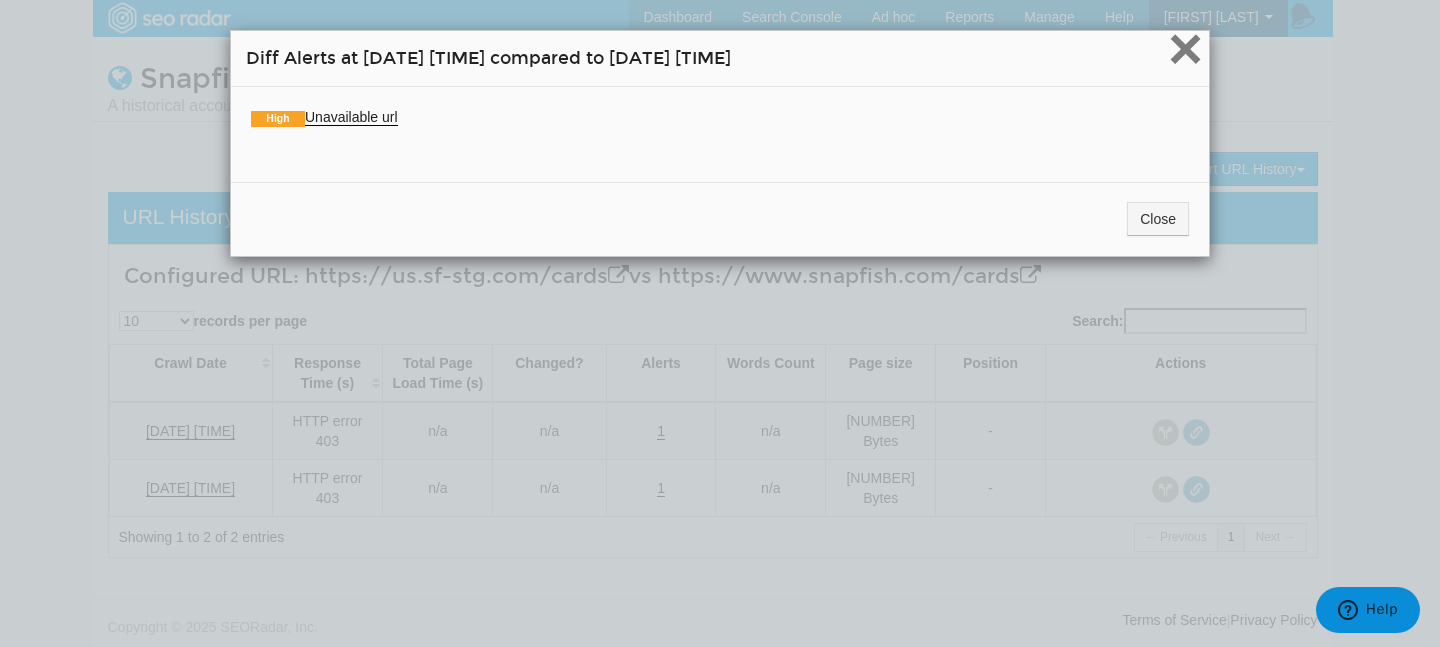 click on "×" at bounding box center [1185, 48] 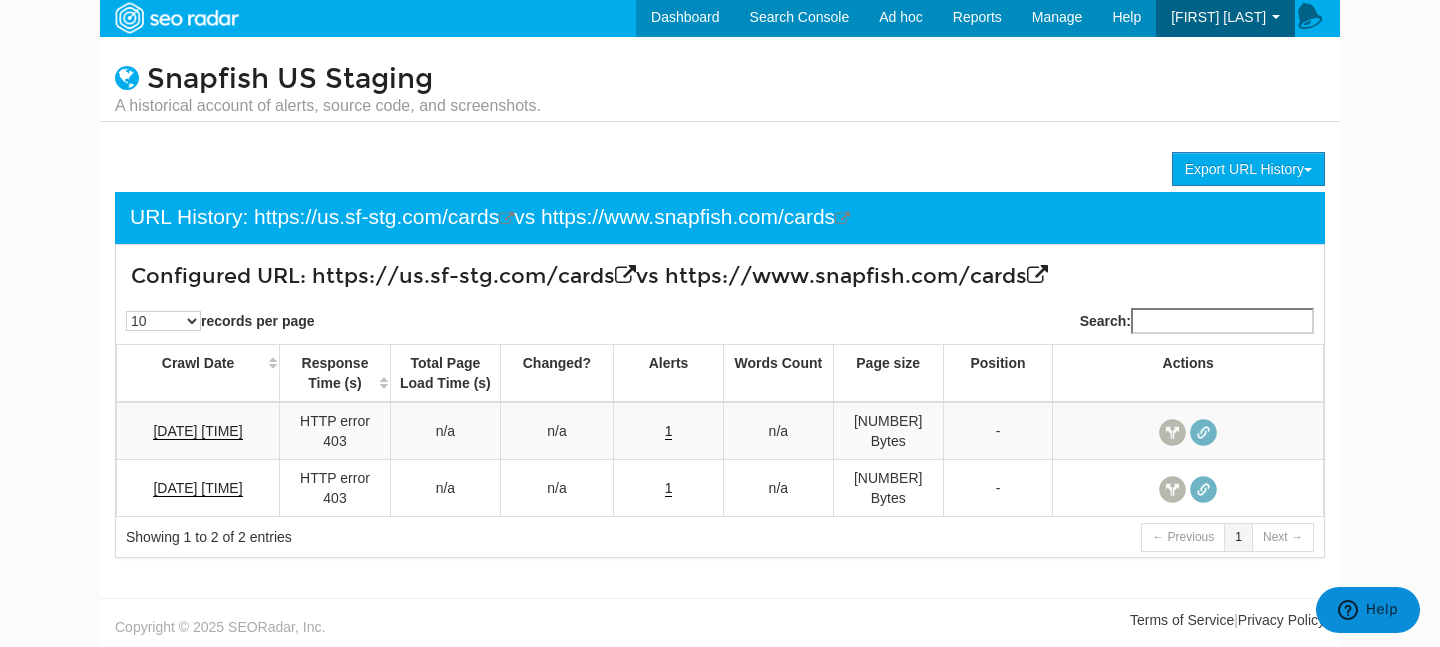 scroll, scrollTop: 0, scrollLeft: 0, axis: both 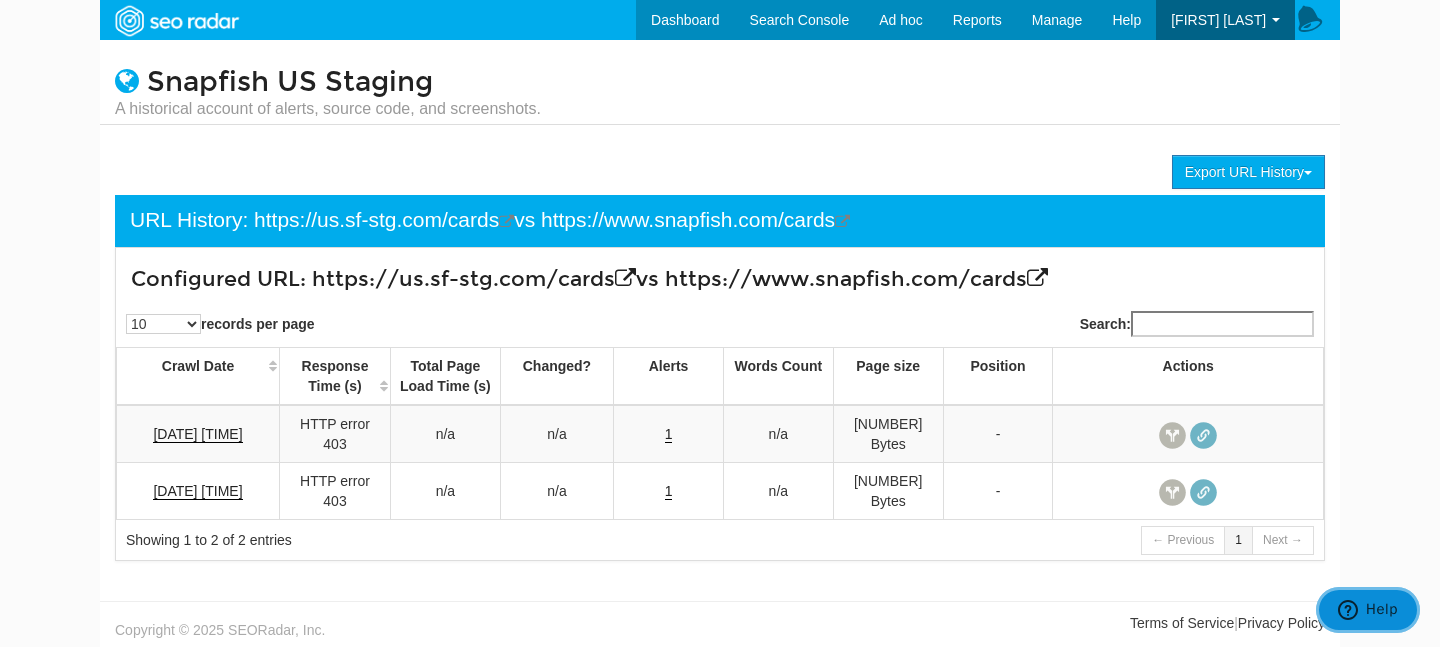 type 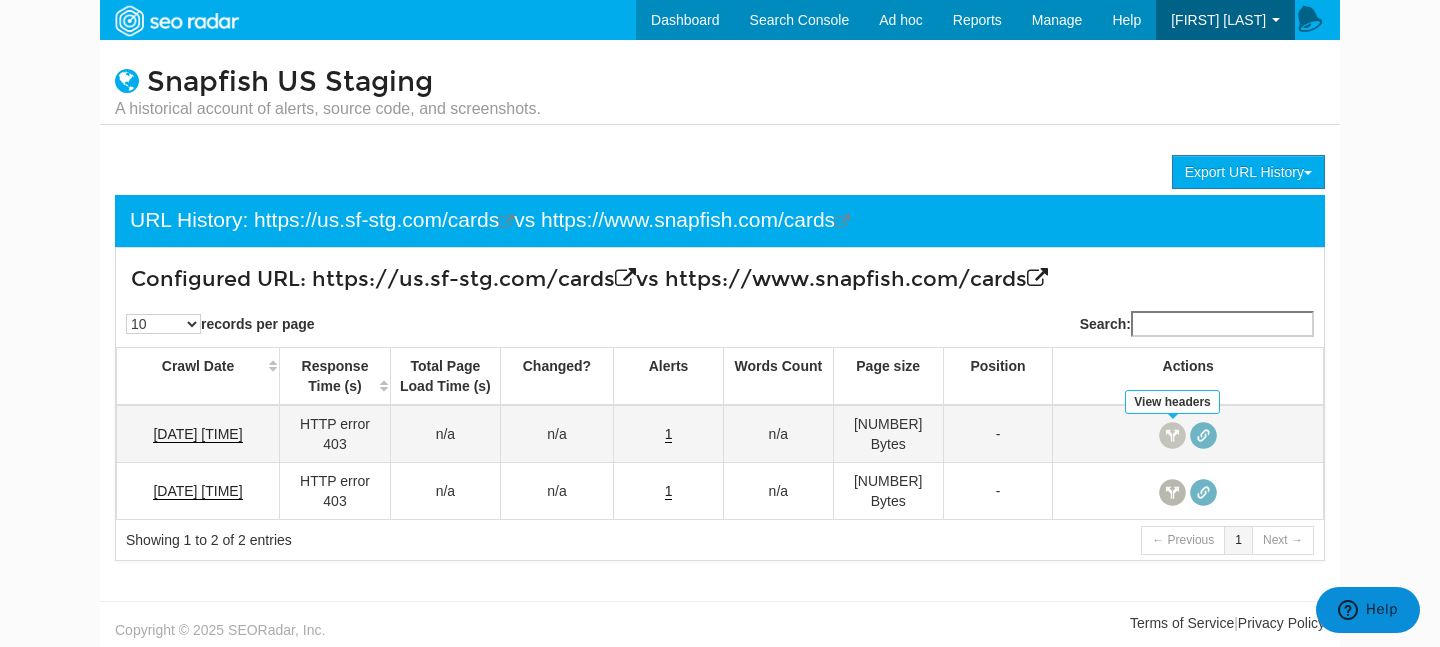click at bounding box center (1172, 435) 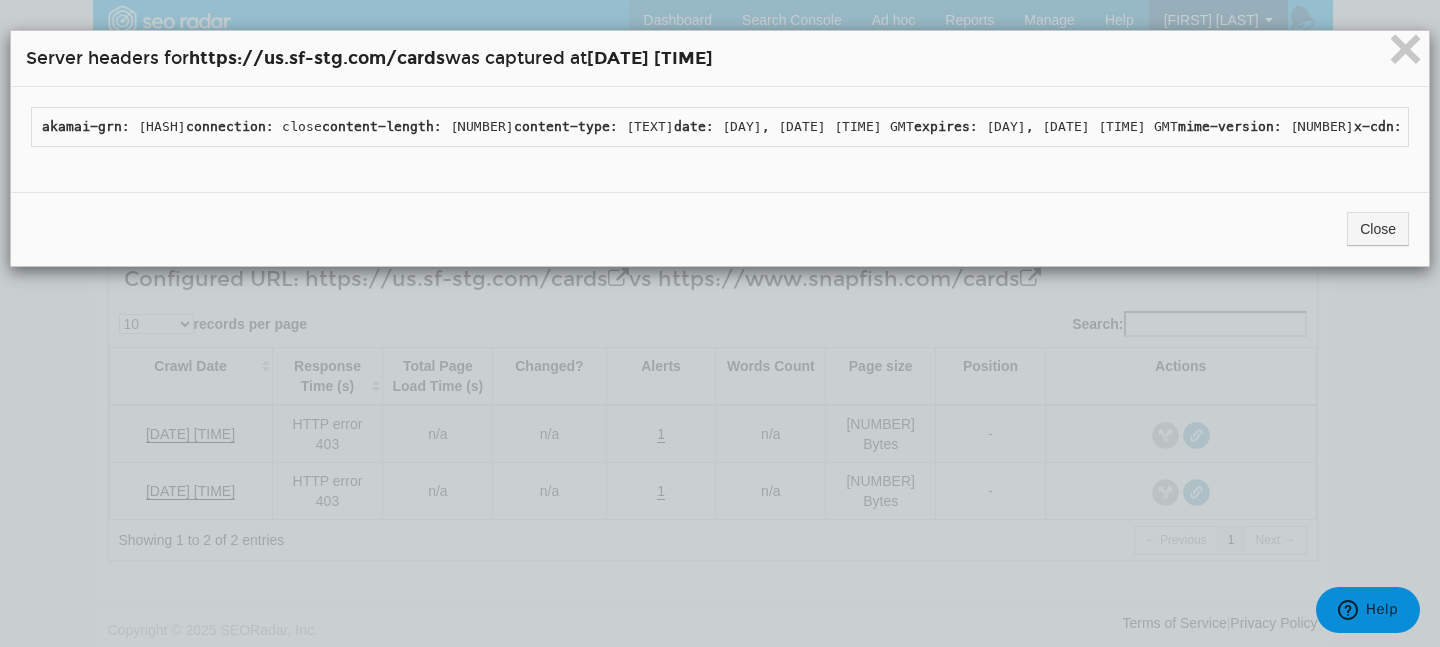 drag, startPoint x: 475, startPoint y: 127, endPoint x: 215, endPoint y: 130, distance: 260.0173 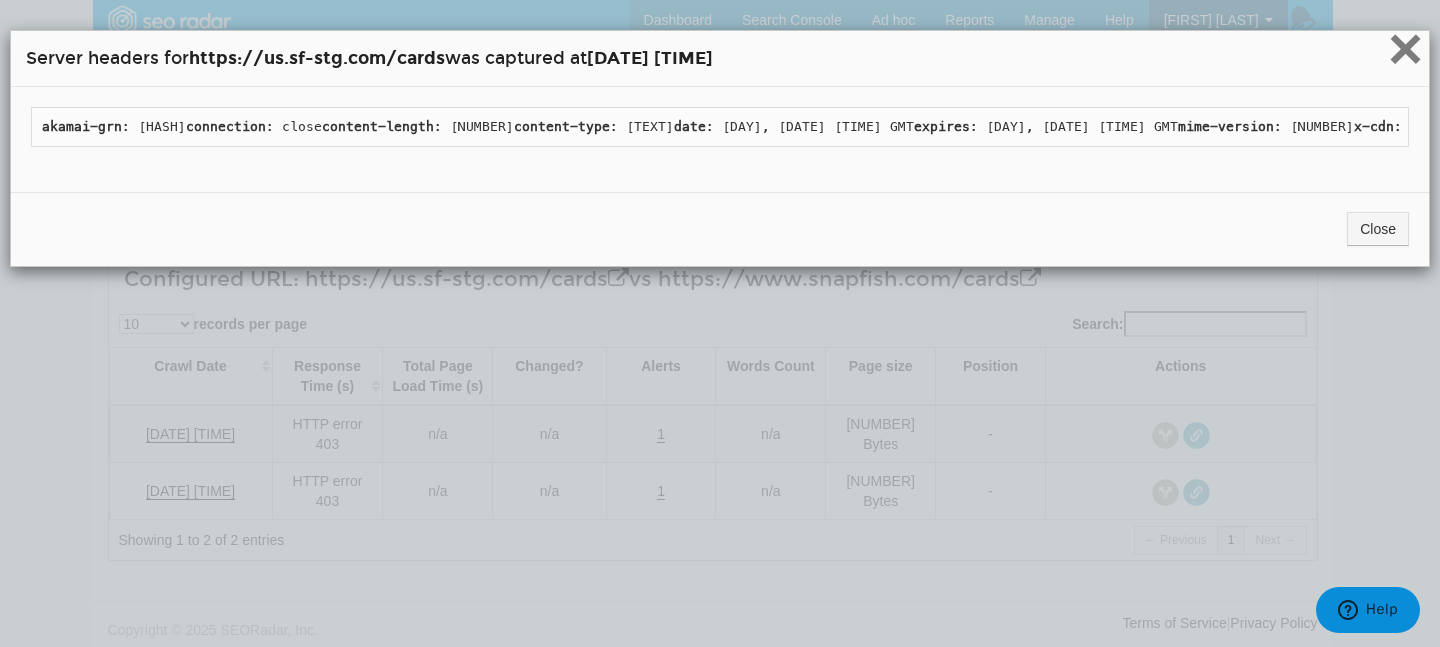 click on "×" at bounding box center (1405, 48) 